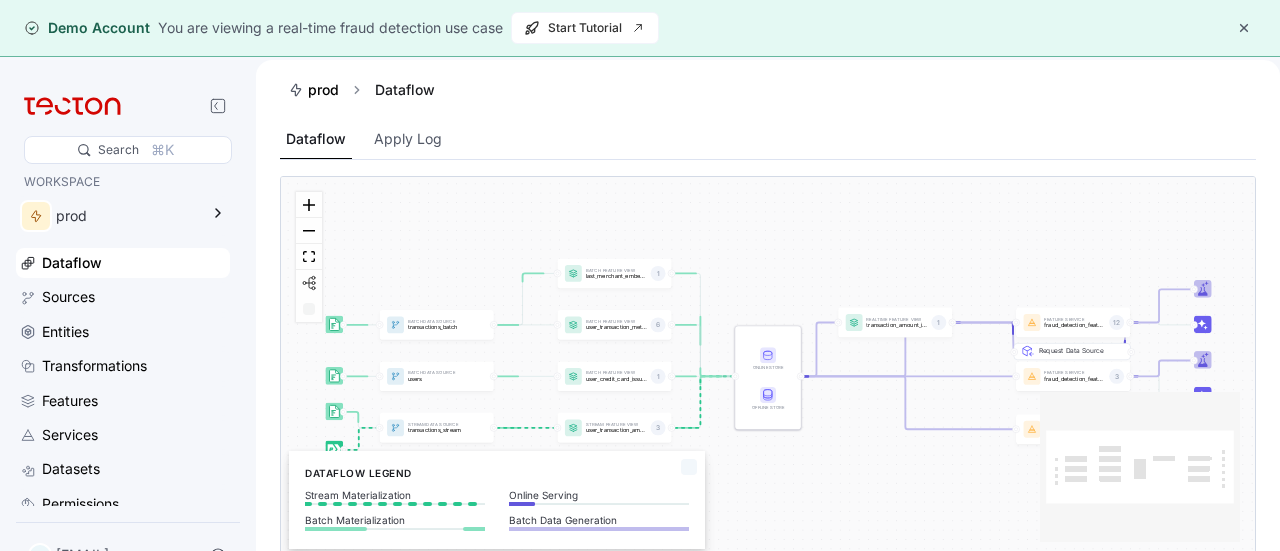 scroll, scrollTop: 0, scrollLeft: 0, axis: both 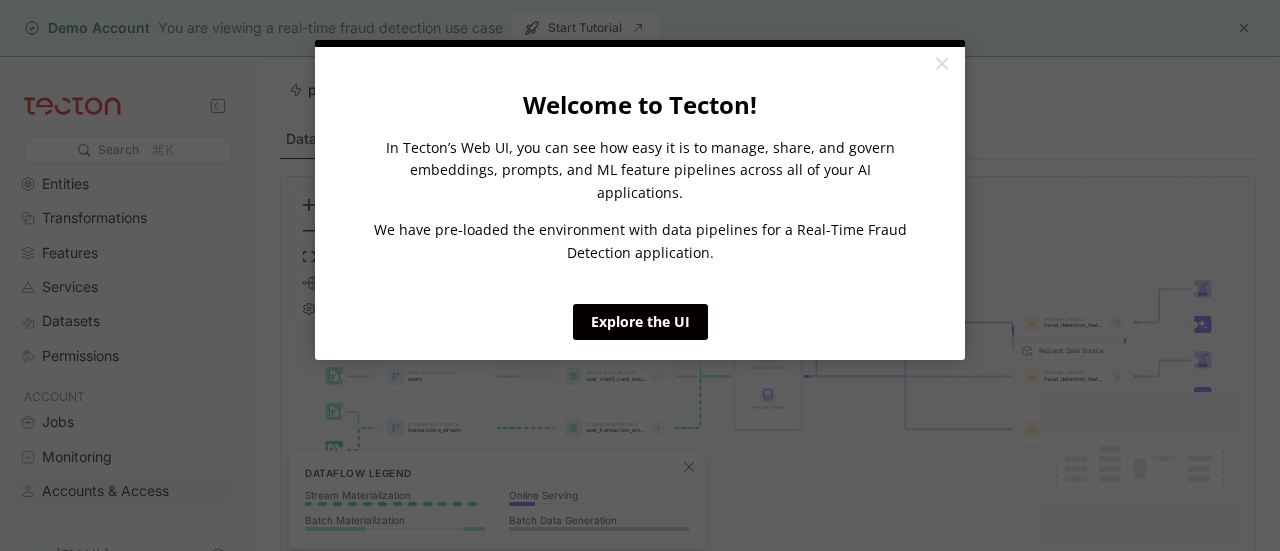 click on "×             Welcome to Tecton! In Tecton’s Web UI, you can see how easy it is to manage, share, and govern embeddings, prompts, and ML feature pipelines across all of your AI applications. We have pre-loaded the environment with data pipelines for a Real-Time Fraud Detection application.                       Explore the UI" 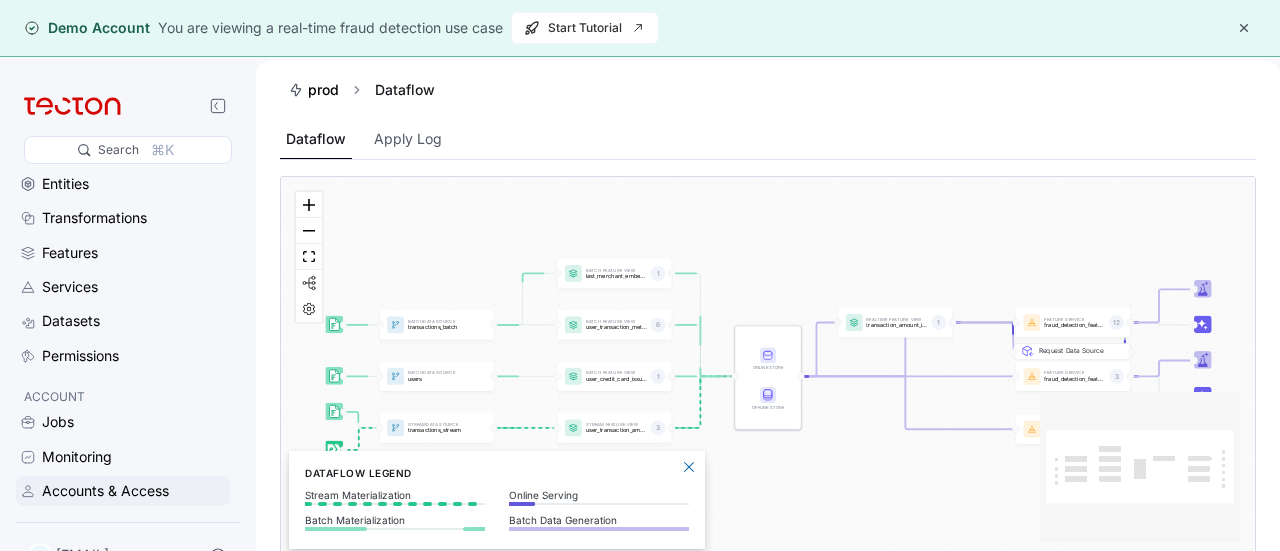click on "Accounts & Access" at bounding box center (105, 491) 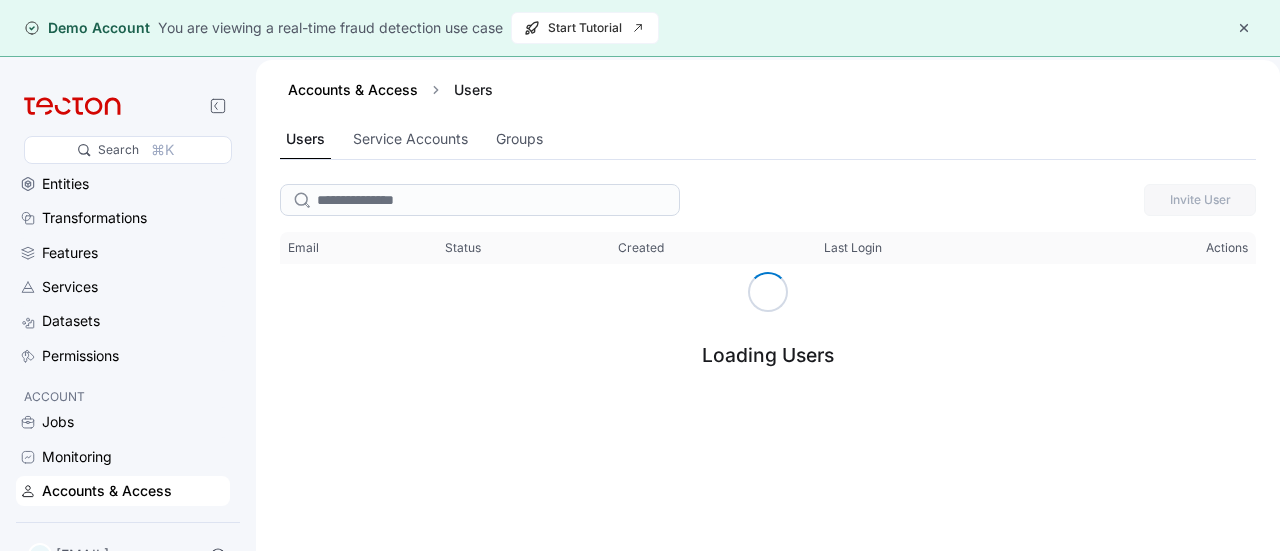scroll, scrollTop: 0, scrollLeft: 0, axis: both 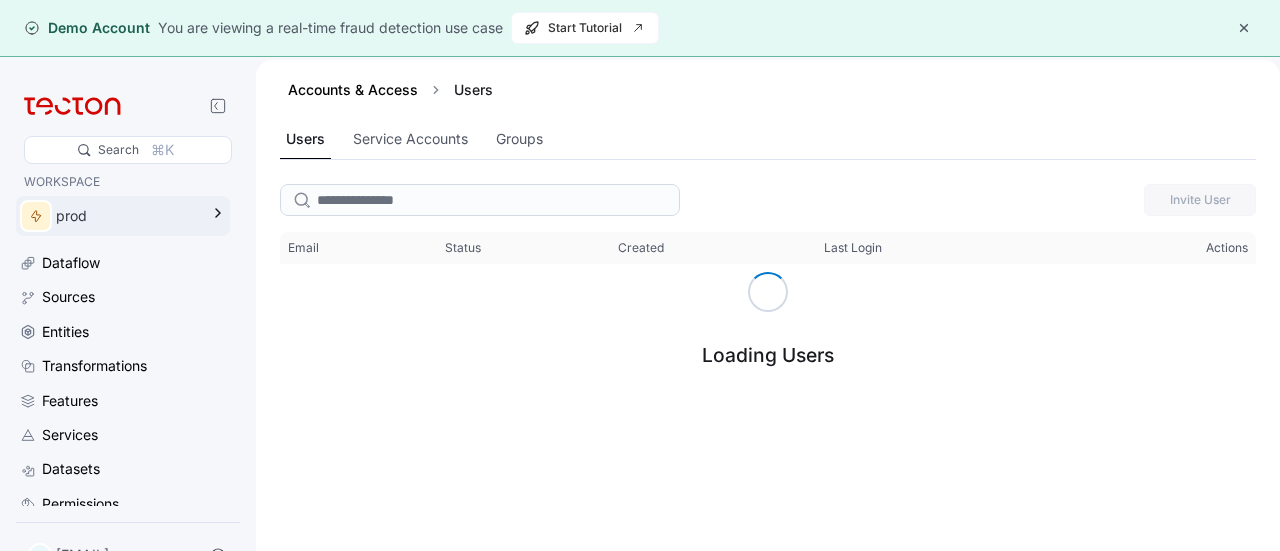 click on "prod" at bounding box center (127, 216) 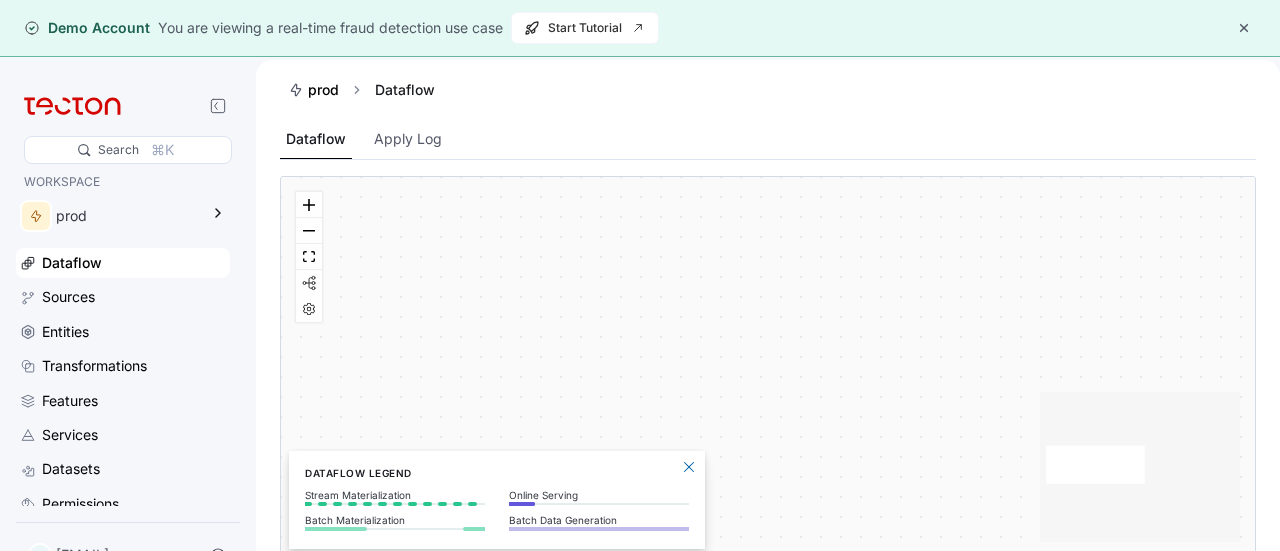 scroll, scrollTop: 0, scrollLeft: 0, axis: both 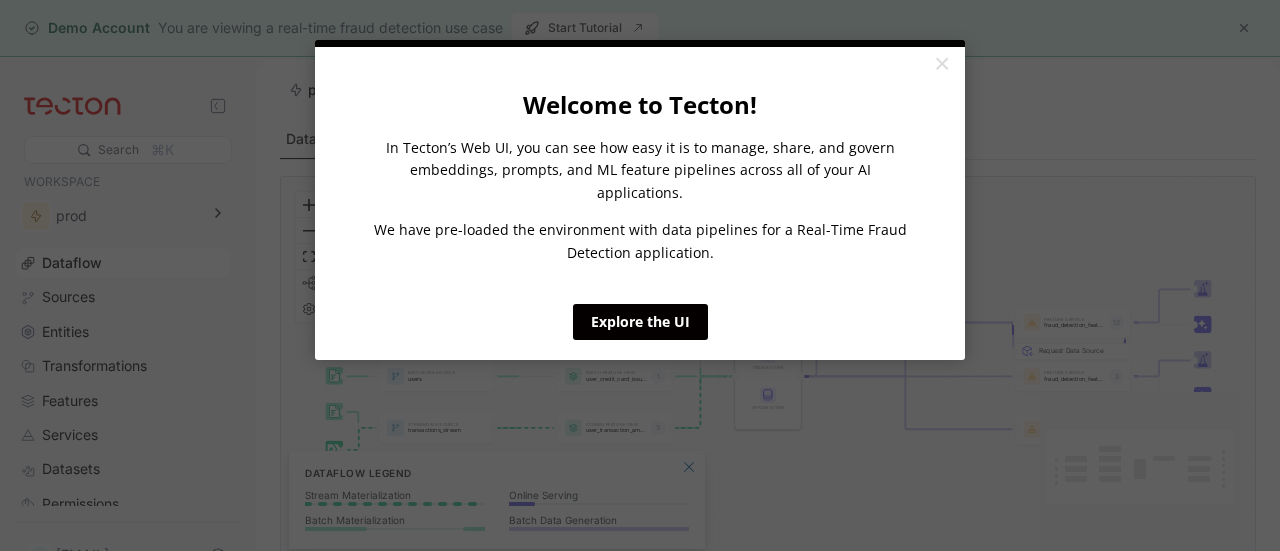 click on "Welcome to Tecton! In Tecton’s Web UI, you can see how easy it is to manage, share, and govern embeddings, prompts, and ML feature pipelines across all of your AI applications. We have pre-loaded the environment with data pipelines for a Real-Time Fraud Detection application.                       Explore the UI" 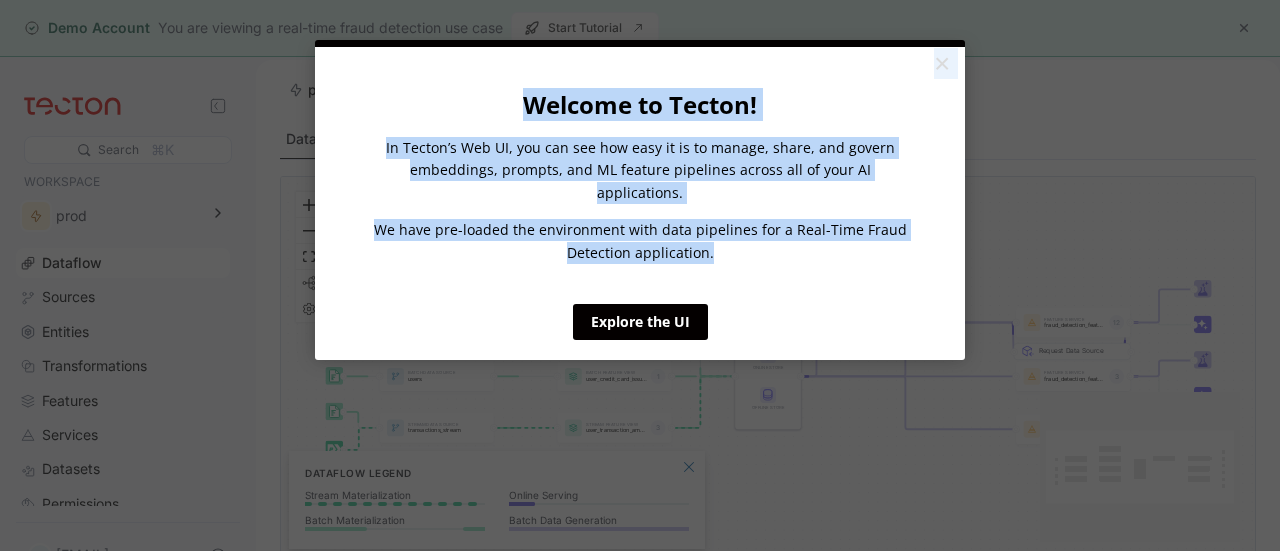 drag, startPoint x: 947, startPoint y: 333, endPoint x: 932, endPoint y: 55, distance: 278.4044 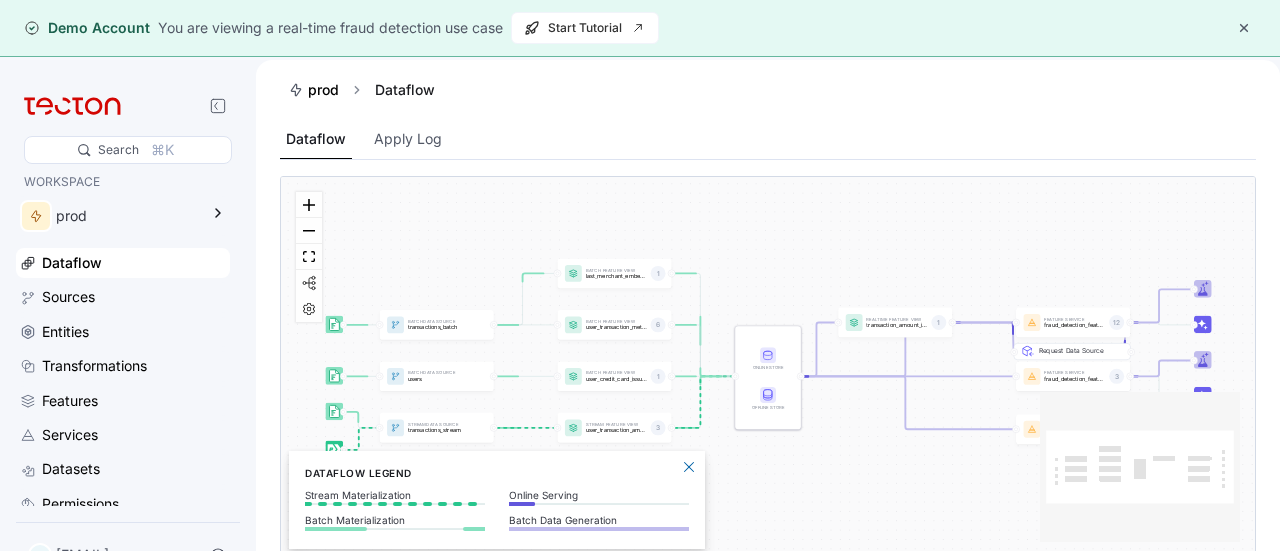 click on "×             Welcome to Tecton! In Tecton’s Web UI, you can see how easy it is to manage, share, and govern embeddings, prompts, and ML feature pipelines across all of your AI applications. We have pre-loaded the environment with data pipelines for a Real-Time Fraud Detection application.                       Explore the UI" 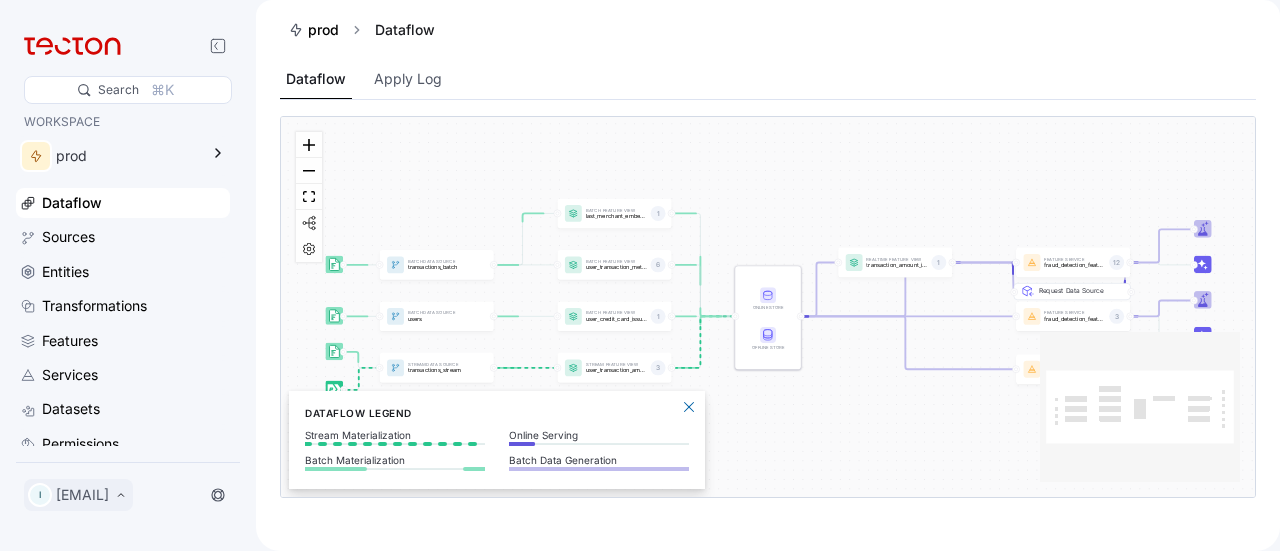 click on "[EMAIL]" at bounding box center (82, 495) 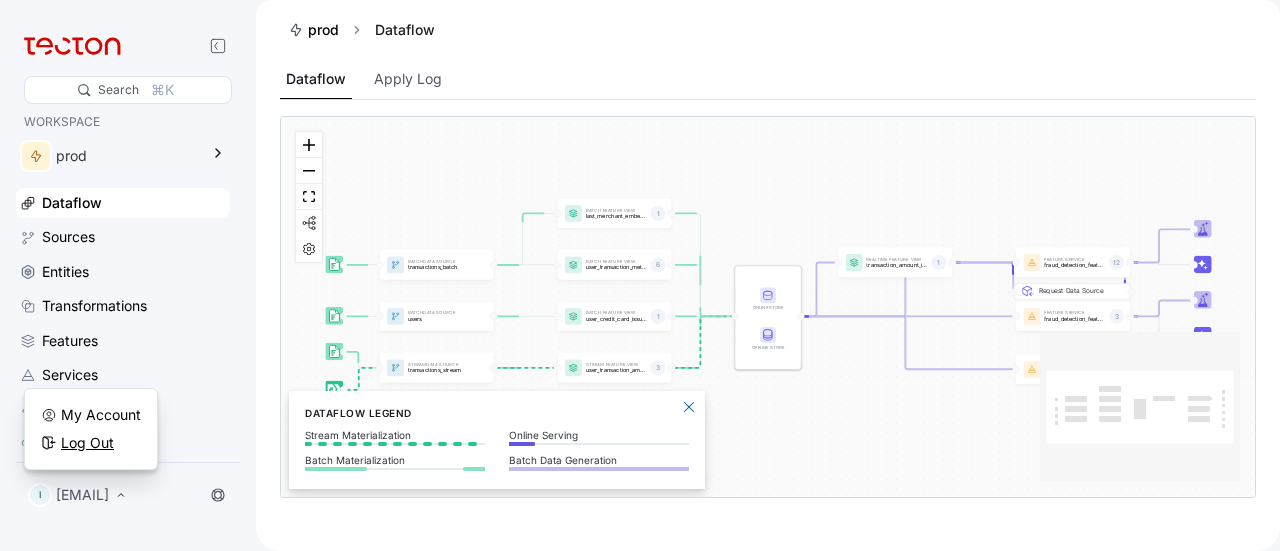 click on "Log Out" at bounding box center (87, 443) 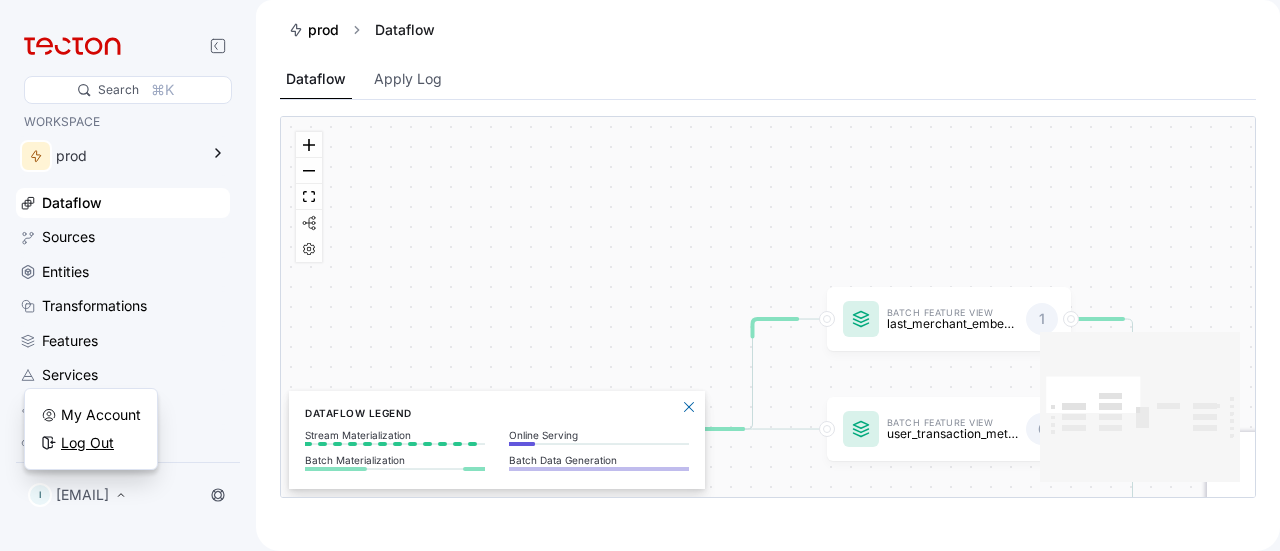 click on "Log Out" at bounding box center [87, 443] 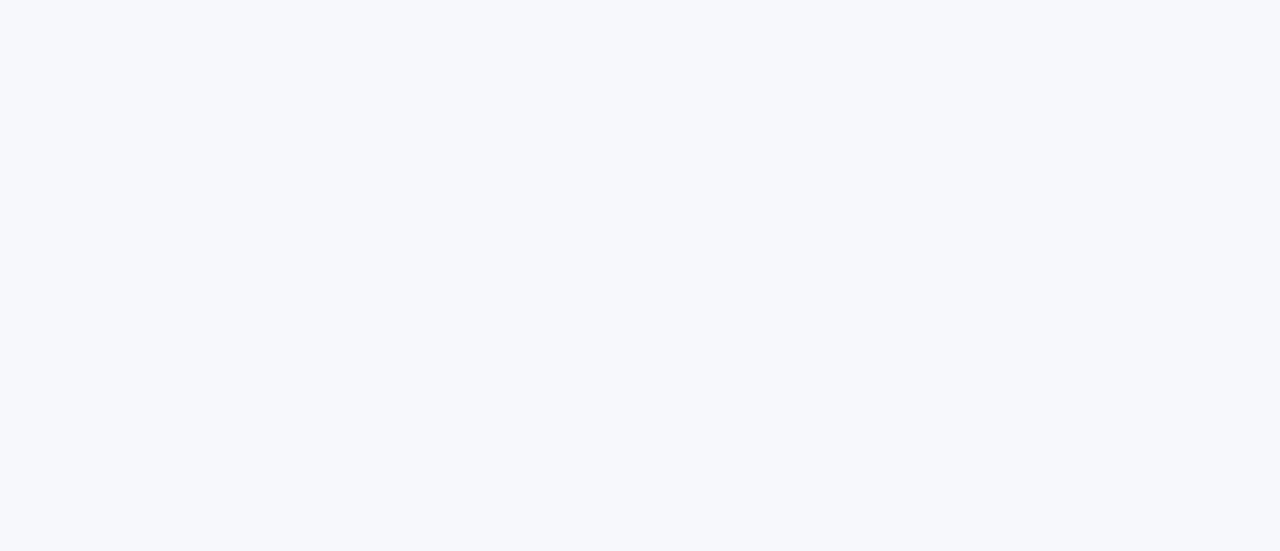 scroll, scrollTop: 0, scrollLeft: 0, axis: both 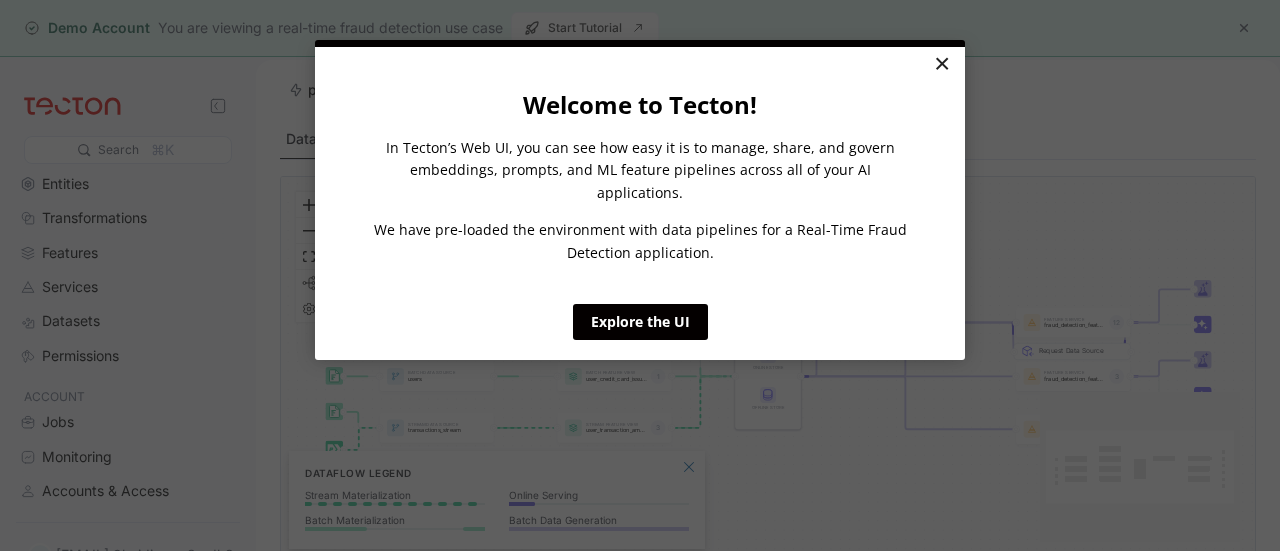 click on "×" at bounding box center (941, 65) 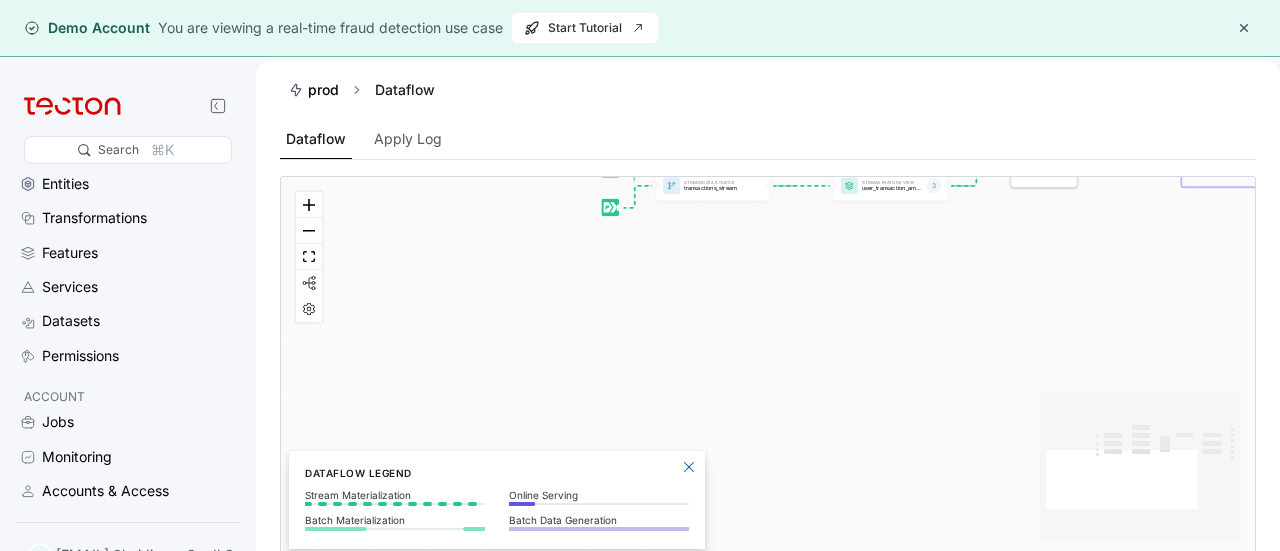 click on "Demo Account You are viewing a real-time fraud detection use case Start Tutorial   Search ⌘K WORKSPACE prod Dataflow Sources Entities Transformations Features Services Datasets Permissions ACCOUNT Jobs Monitoring Accounts & Access I [EMAIL] I prod Dataflow Dataflow Apply Log Batch  Data Source transactions_batch Stream  Data Source transactions_stream Batch  Data Source users Feature Service fraud_detection_feature_service 6 Feature Service fraud_detection_feature_service_streaming 3 Feature Service fraud_detection_feature_service:v2 12 Batch Feature View last_merchant_embedding 1 Batch Feature View user_credit_card_issuer 1 Stream Feature View user_transaction_amount_totals 3 Batch Feature View user_transaction_metrics 6 Realtime Feature View transaction_amount_is_higher_than_average 1 Request Data Source Online Store   Offline Store React Flow mini map React Flow Press enter or space to select a node.   Show Legend Dataflow Legend Online Serving" at bounding box center (640, 275) 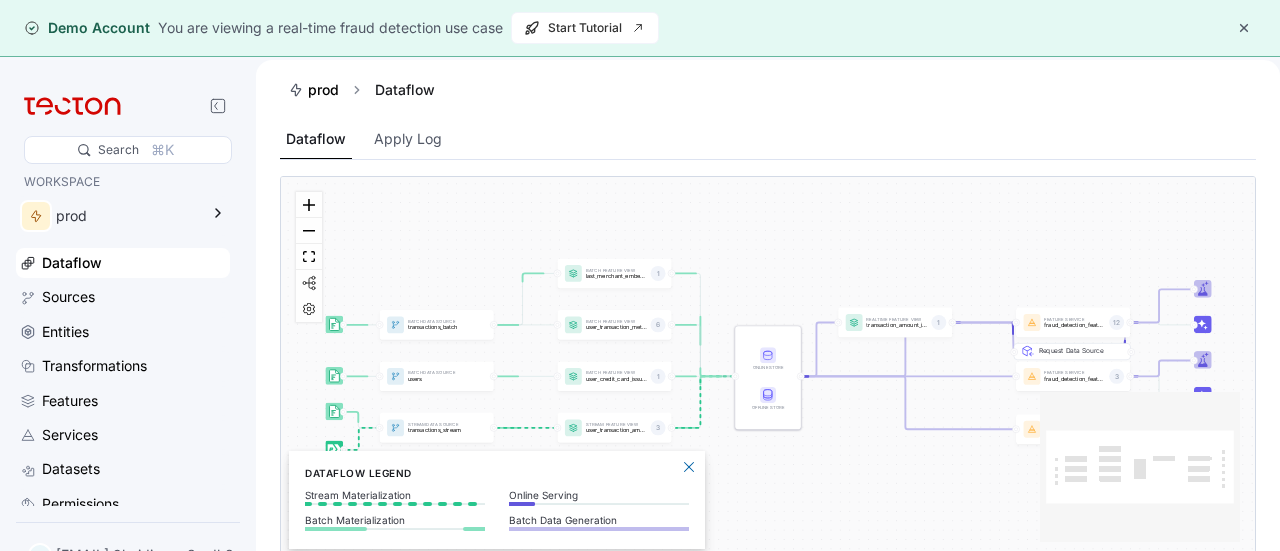 scroll, scrollTop: 0, scrollLeft: 0, axis: both 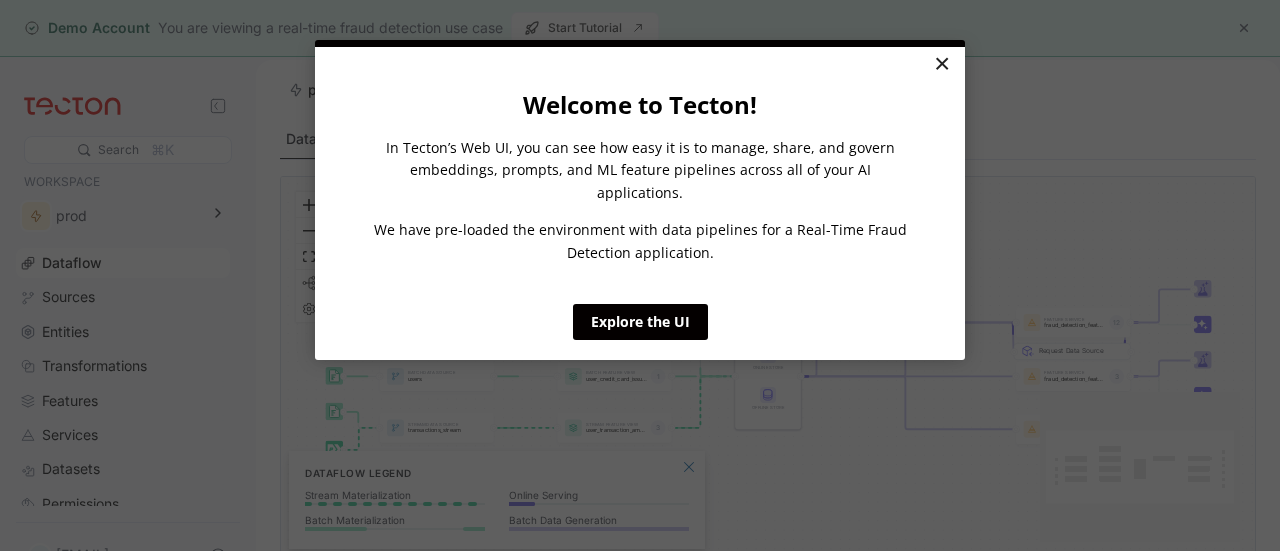 click on "×" at bounding box center (941, 65) 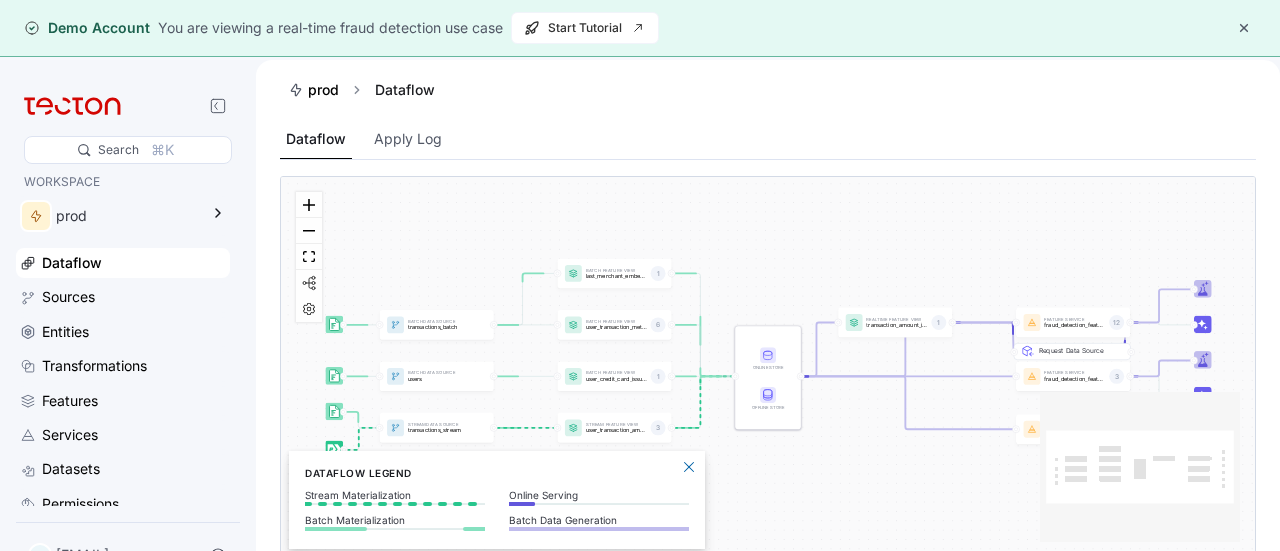 drag, startPoint x: 246, startPoint y: 303, endPoint x: 256, endPoint y: 365, distance: 62.801273 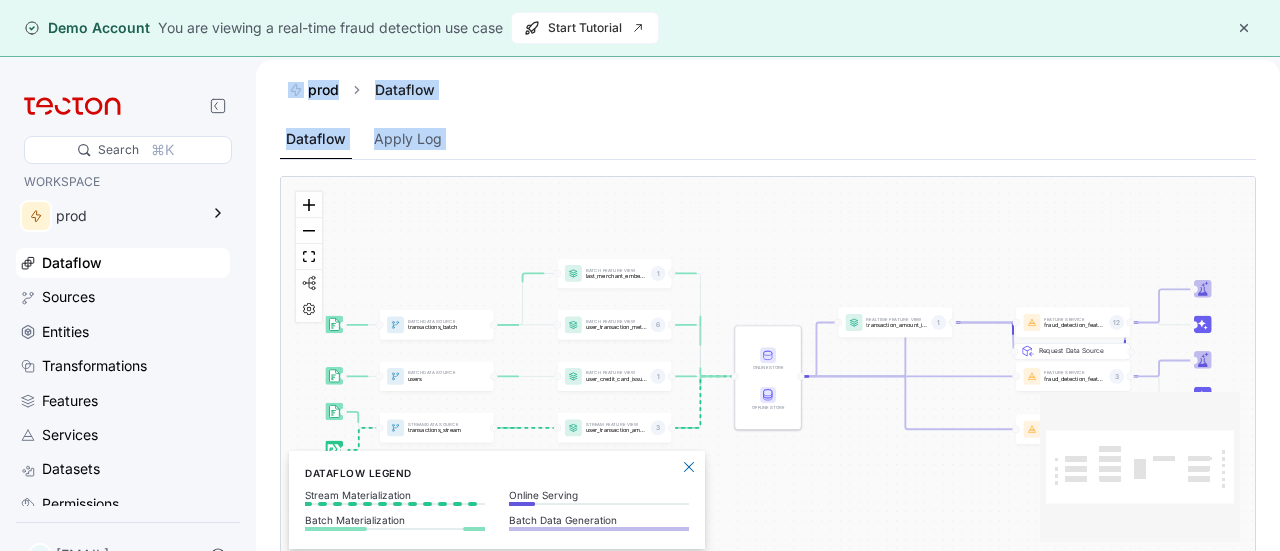 drag, startPoint x: 256, startPoint y: 365, endPoint x: 247, endPoint y: 432, distance: 67.601776 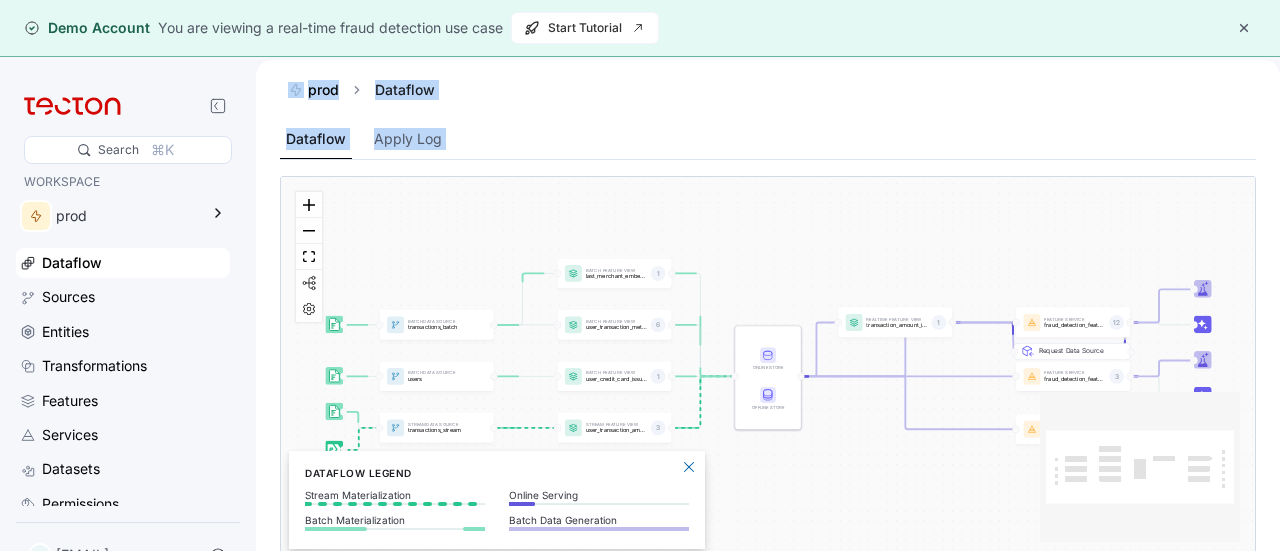click on "Search ⌘K WORKSPACE prod Dataflow Sources Entities Transformations Features Services Datasets Permissions ACCOUNT Jobs Monitoring Accounts & Access I [EMAIL] I prod Dataflow Dataflow Apply Log Batch  Data Source transactions_batch Stream  Data Source transactions_stream Batch  Data Source users Feature Service fraud_detection_feature_service 6 Feature Service fraud_detection_feature_service_streaming 3 Feature Service fraud_detection_feature_service:v2 12 Batch Feature View last_merchant_embedding 1 Batch Feature View user_credit_card_issuer 1 Stream Feature View user_transaction_amount_totals 3 Batch Feature View user_transaction_metrics 6 Realtime Feature View transaction_amount_is_higher_than_average 1 Request Data Source Online Store   Offline Store React Flow mini map React Flow Press enter or space to select a node. You can then use the arrow keys to move the node around.  Press delete to remove it and escape to cancel.   Show Legend" at bounding box center (640, 335) 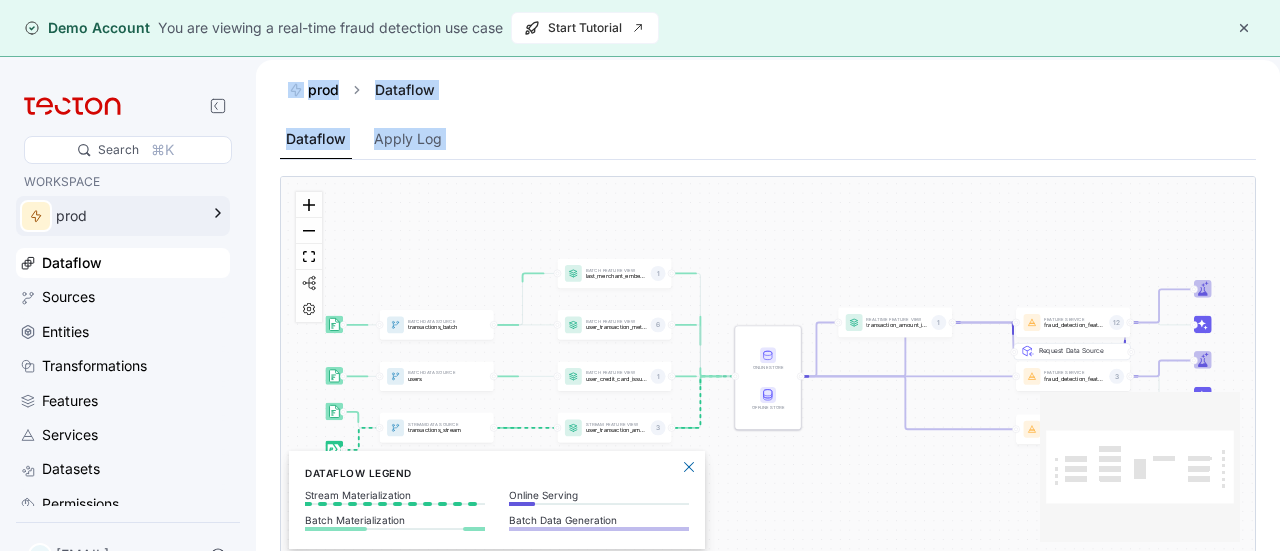 click on "prod" at bounding box center [109, 216] 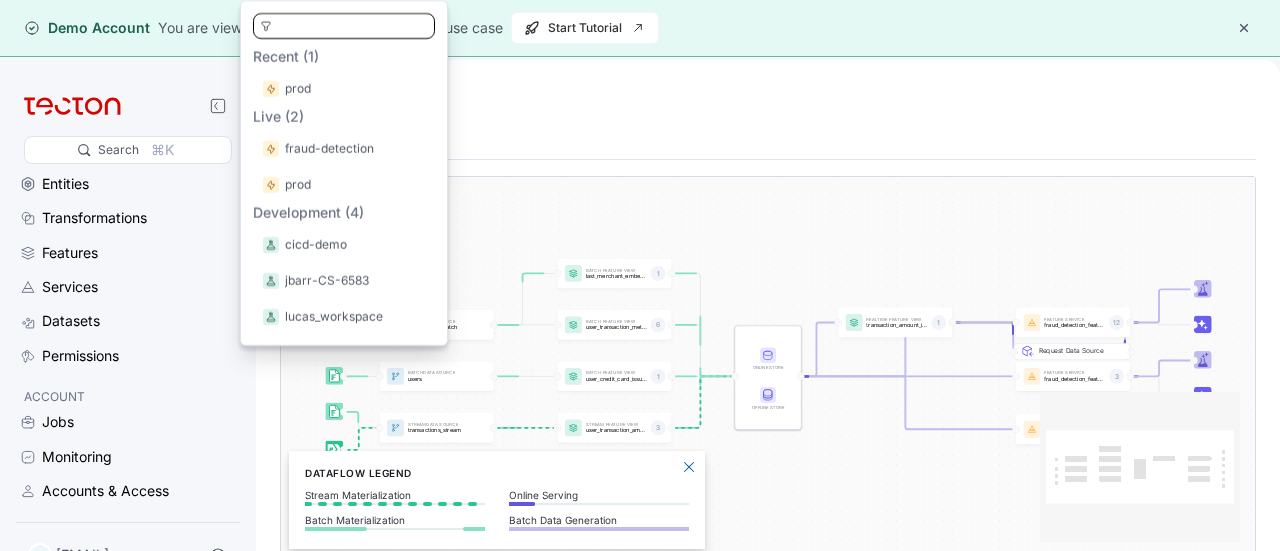scroll, scrollTop: 158, scrollLeft: 0, axis: vertical 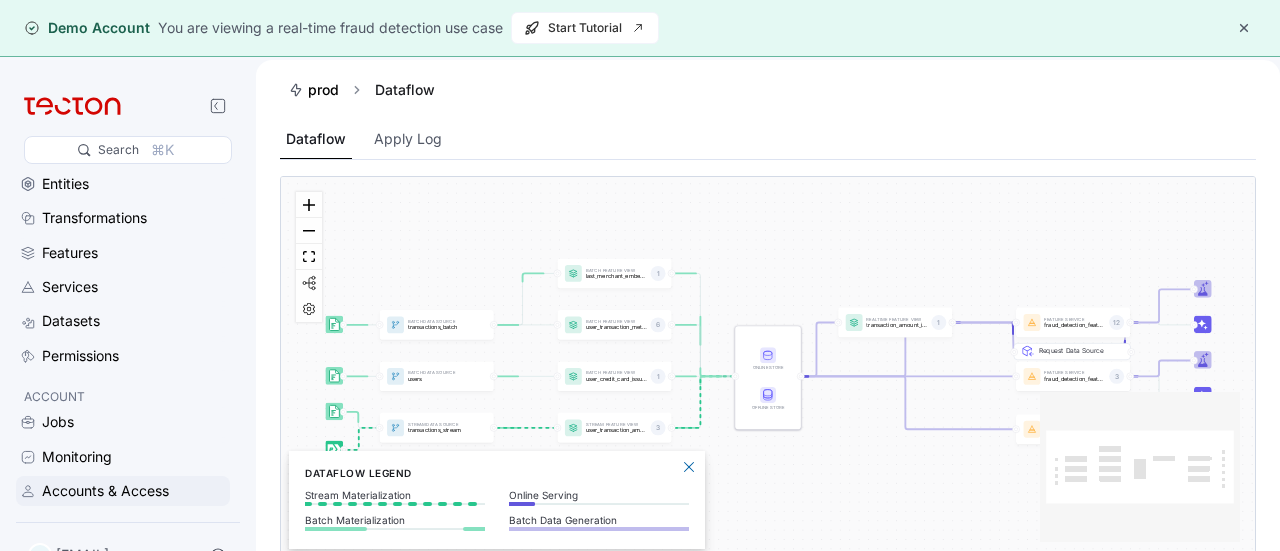 click on "Accounts & Access" at bounding box center [134, 491] 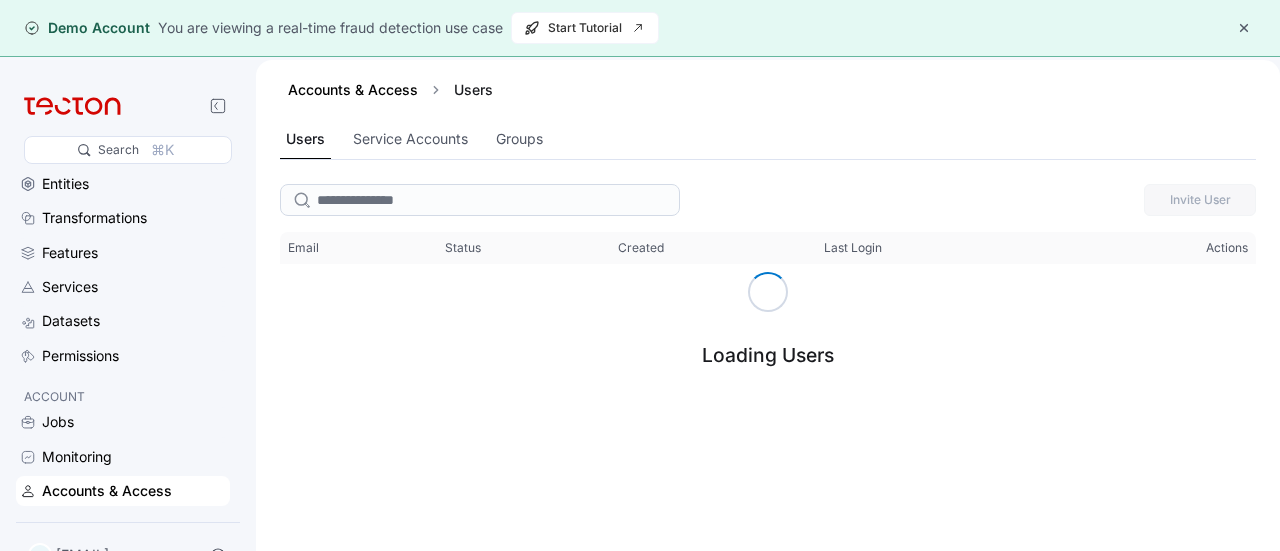 click at bounding box center [1244, 28] 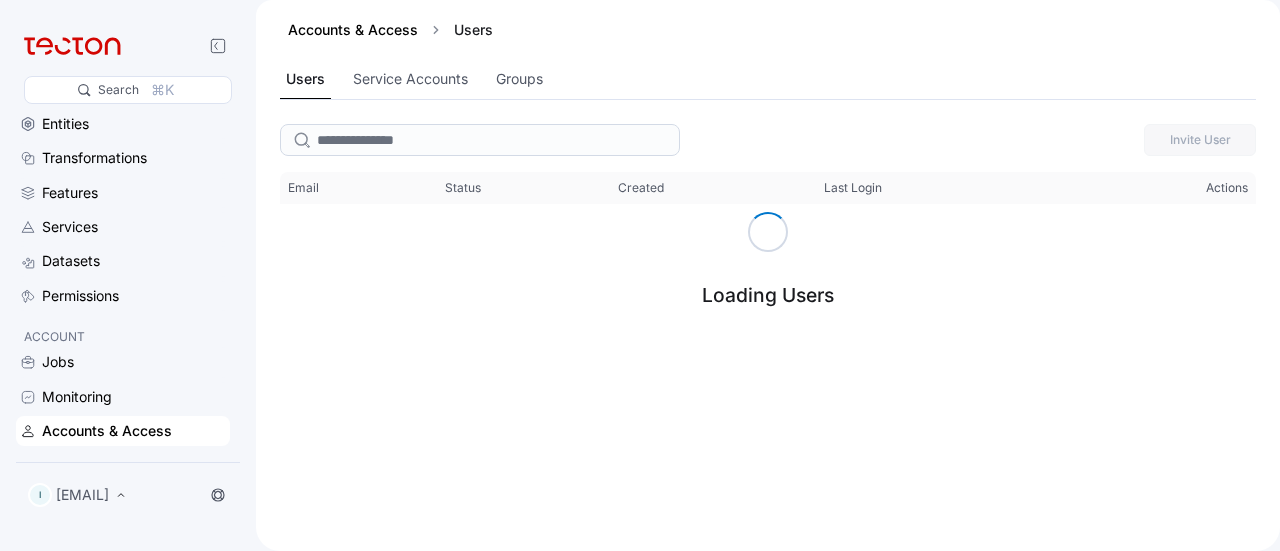 click on "I [EMAIL]" at bounding box center (128, 495) 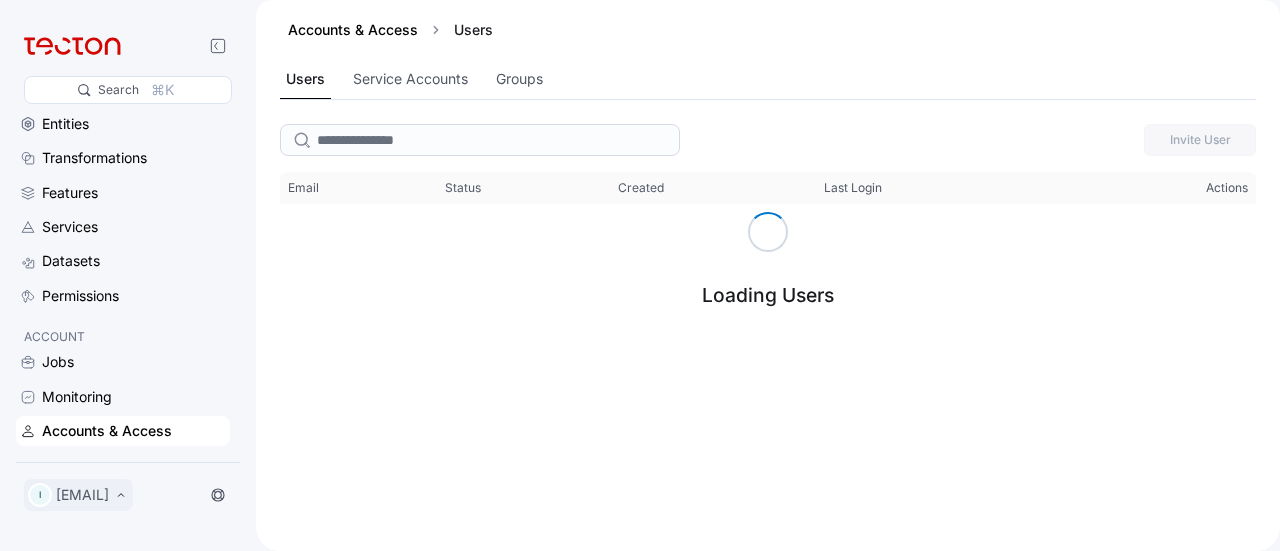 click on "[EMAIL]" at bounding box center (82, 495) 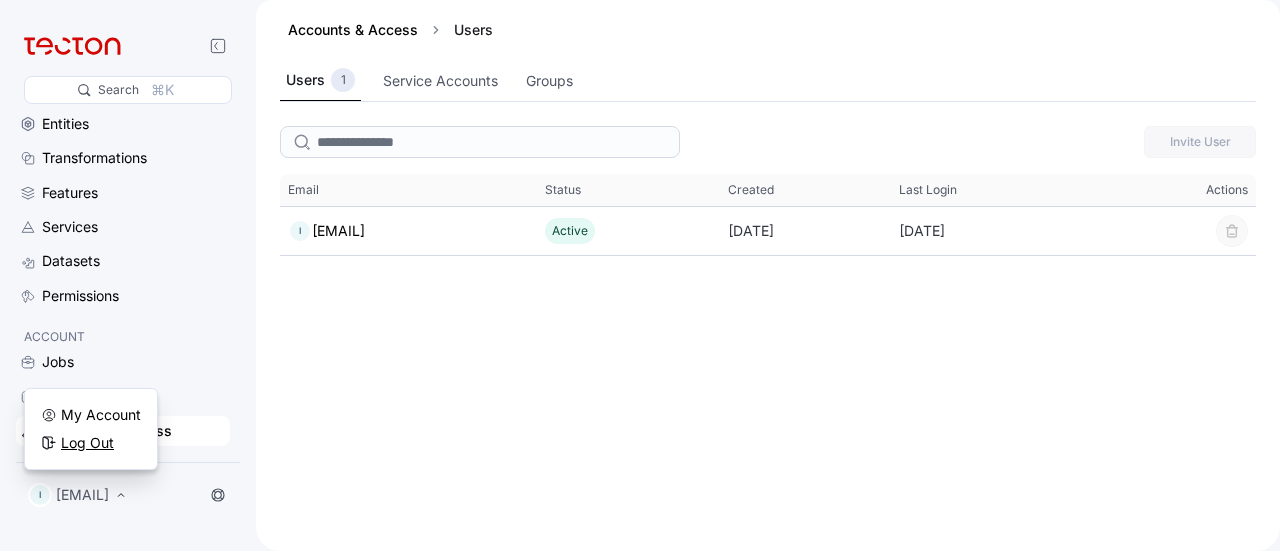 click on "Log Out" at bounding box center (87, 443) 